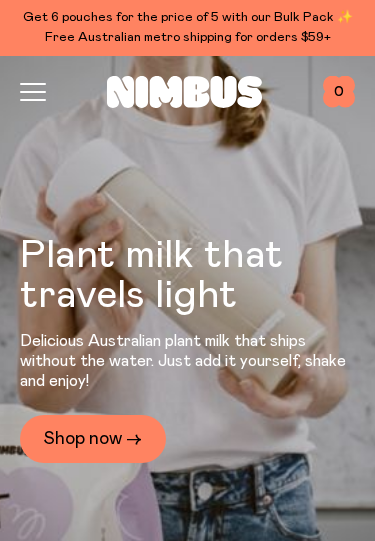 scroll, scrollTop: 0, scrollLeft: 0, axis: both 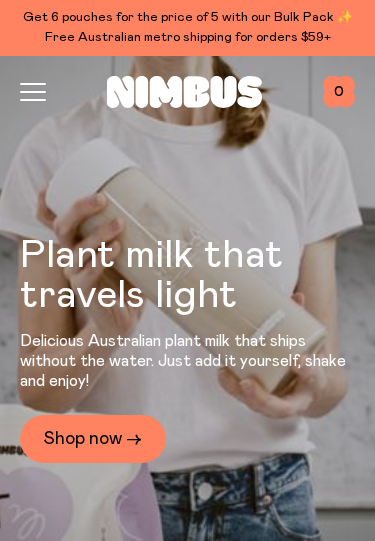 click 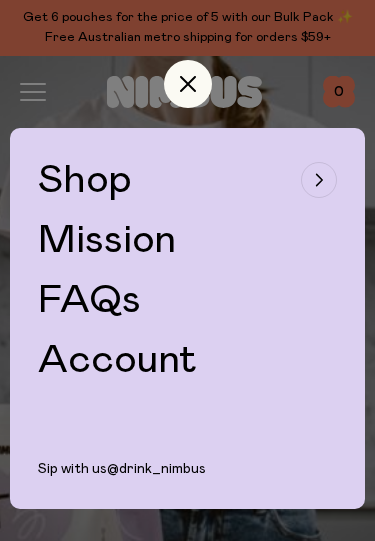 click on "Shop" at bounding box center (85, 180) 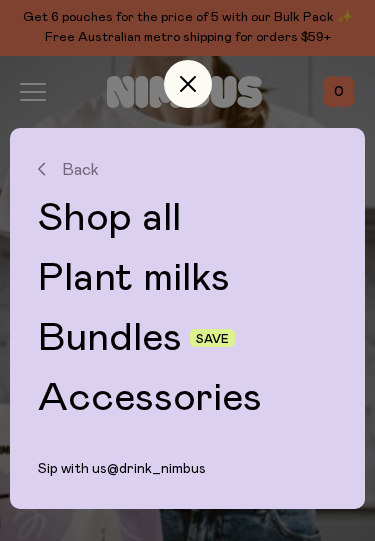 click on "Bundles" at bounding box center [110, 338] 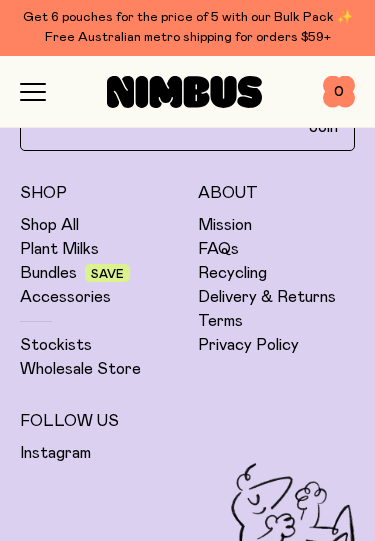 scroll, scrollTop: 3011, scrollLeft: 0, axis: vertical 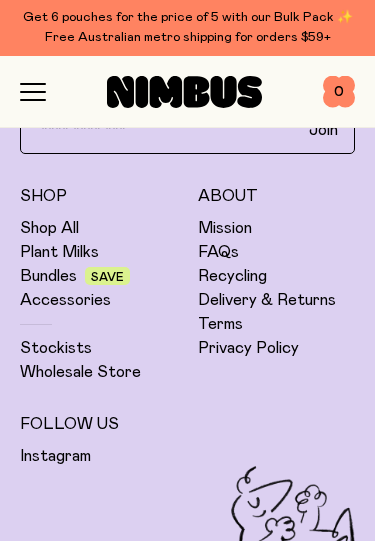 click on "FAQs" at bounding box center [218, 252] 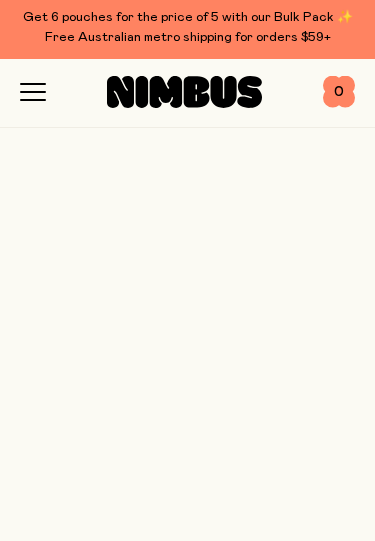 scroll, scrollTop: 0, scrollLeft: 0, axis: both 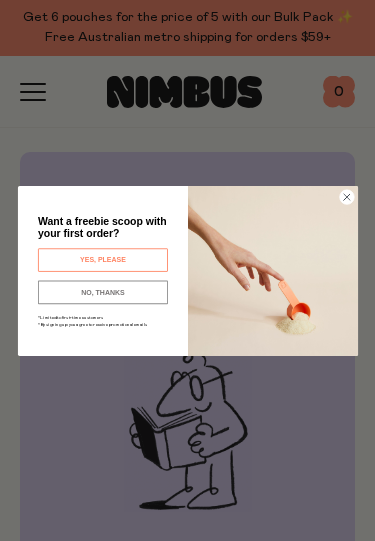 click 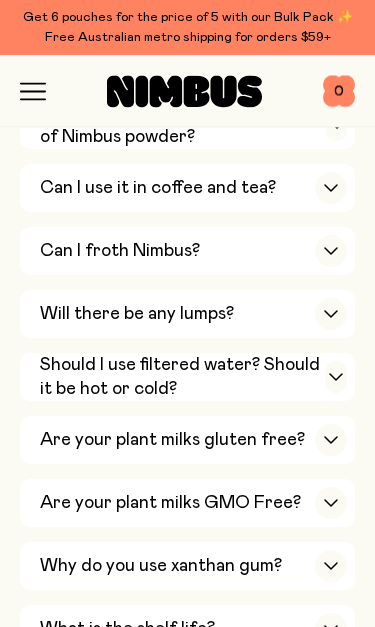 scroll, scrollTop: 807, scrollLeft: 0, axis: vertical 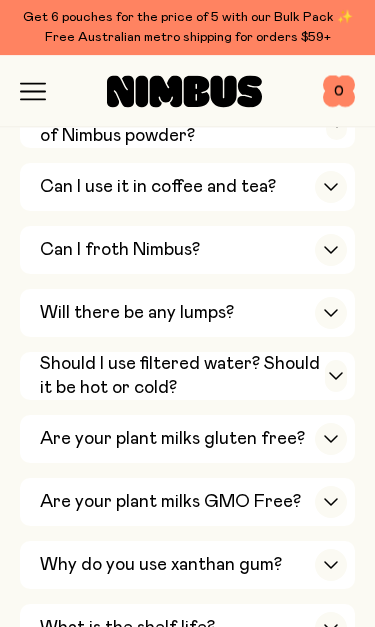 click on "Will there be any lumps?" at bounding box center (137, 314) 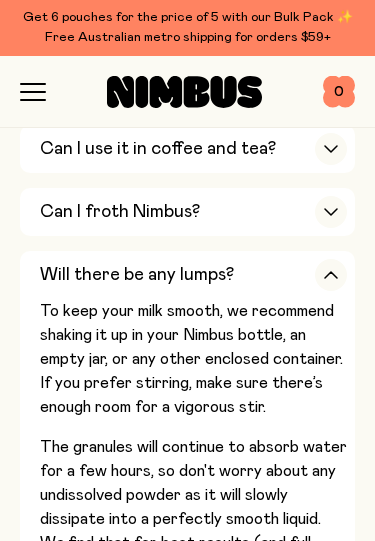 scroll, scrollTop: 828, scrollLeft: 0, axis: vertical 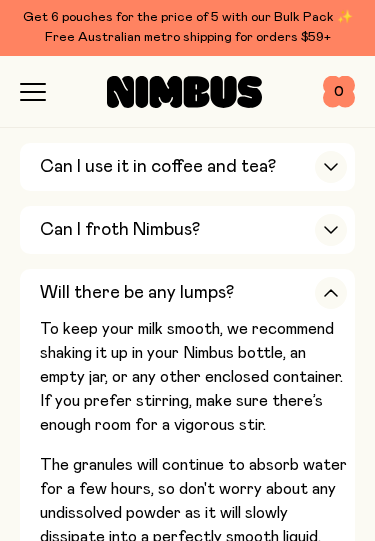click on "Will there be any lumps?" at bounding box center [137, 293] 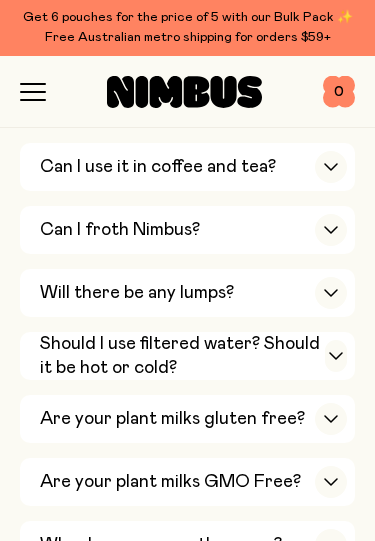 click on "Should I use filtered water? Should it be hot or cold?" at bounding box center (182, 356) 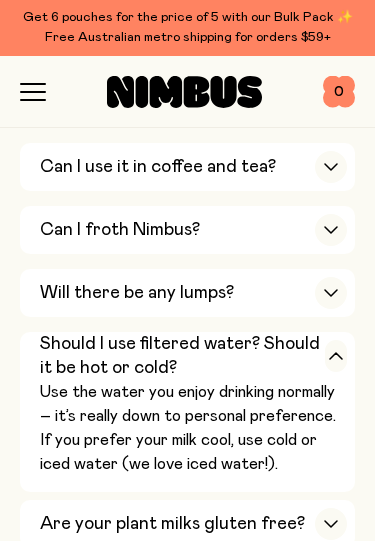 click on "Should I use filtered water? Should it be hot or cold?" at bounding box center (182, 356) 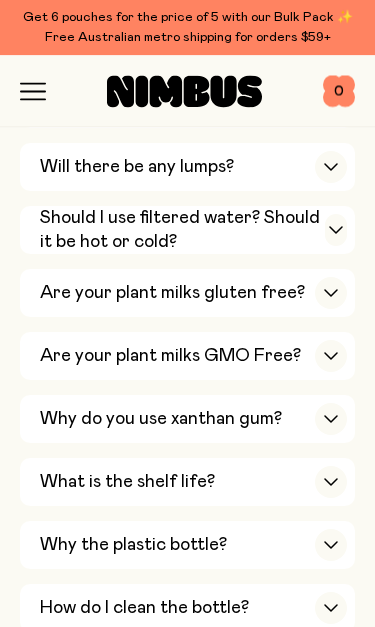 scroll, scrollTop: 969, scrollLeft: 0, axis: vertical 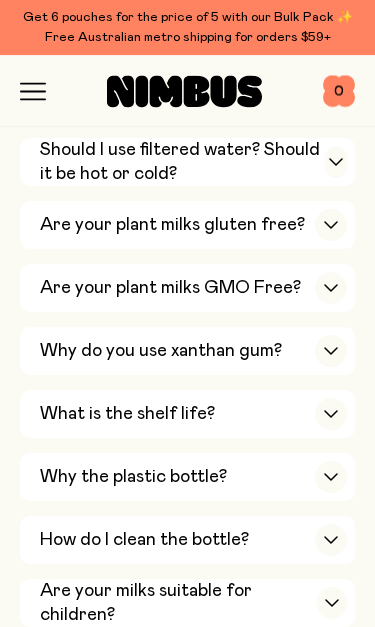 click on "What is the shelf life?" at bounding box center [127, 415] 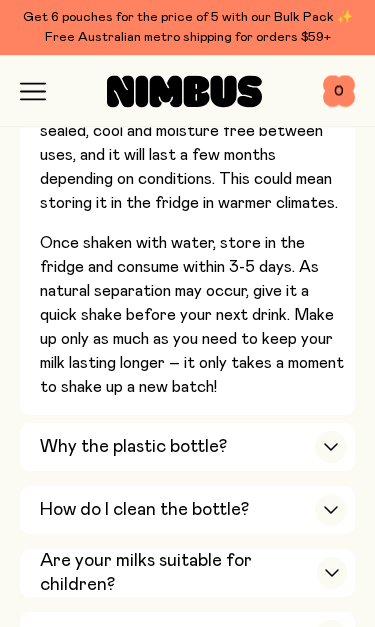 scroll, scrollTop: 1488, scrollLeft: 0, axis: vertical 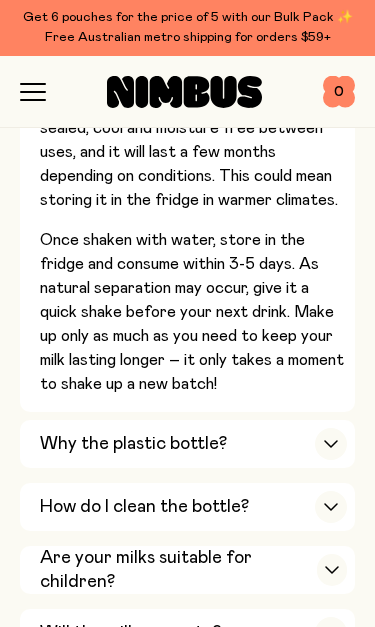 click on "Why the plastic bottle?" at bounding box center [133, 444] 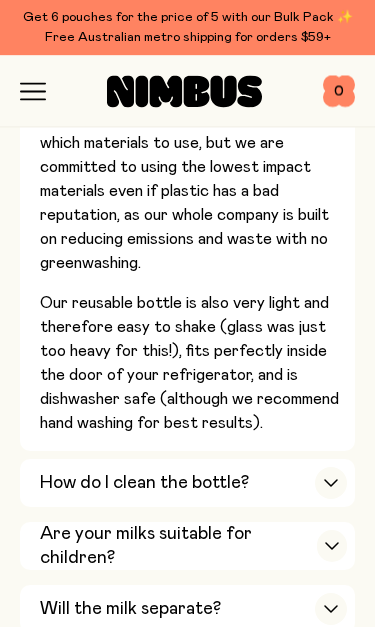 scroll, scrollTop: 2065, scrollLeft: 0, axis: vertical 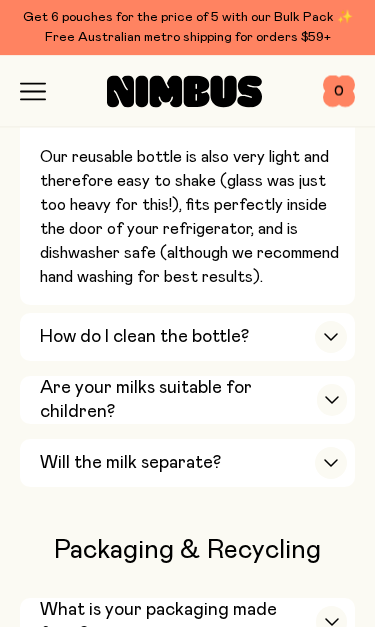 click on "Will the milk separate?" at bounding box center [130, 464] 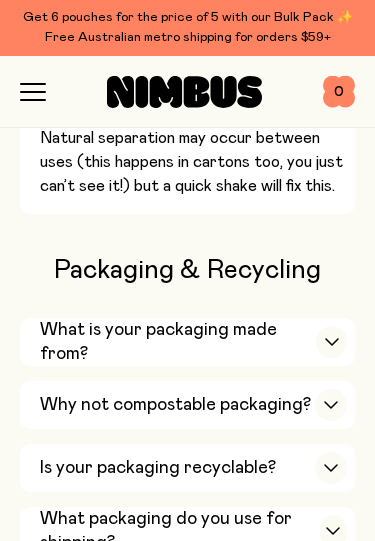 scroll, scrollTop: 1584, scrollLeft: 0, axis: vertical 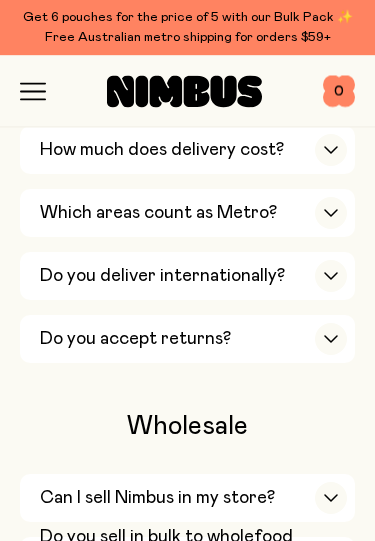 click on "Can I sell Nimbus in my store?" at bounding box center (157, 499) 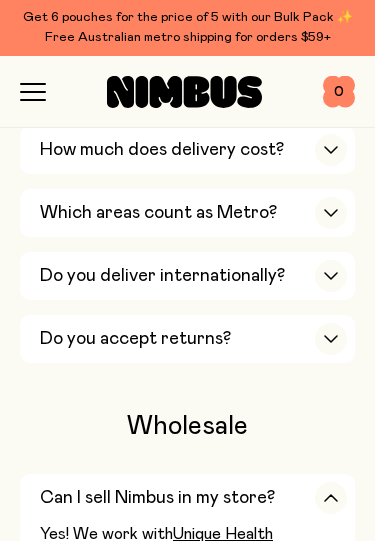 click on "Can I sell Nimbus in my store?" at bounding box center (157, 498) 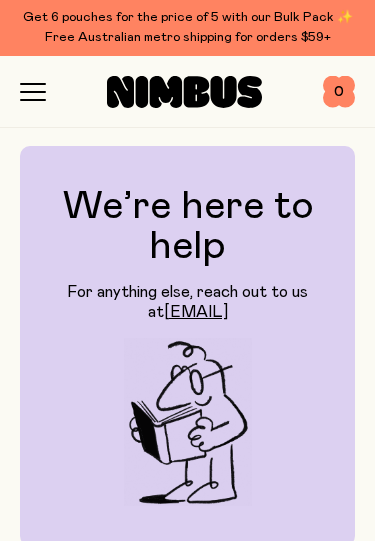scroll, scrollTop: 0, scrollLeft: 0, axis: both 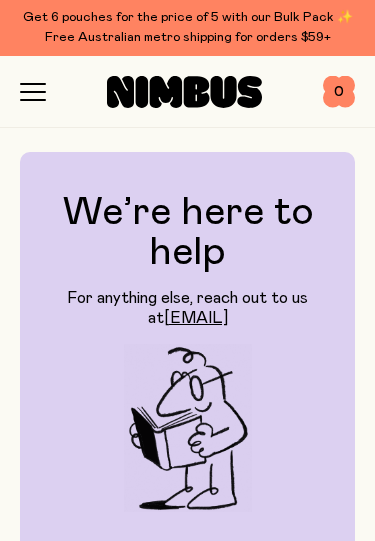 click 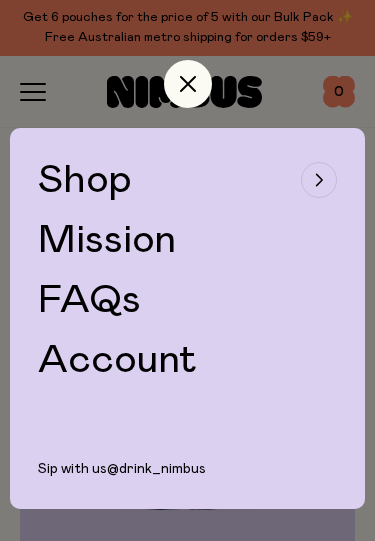 click on "Shop" at bounding box center (85, 180) 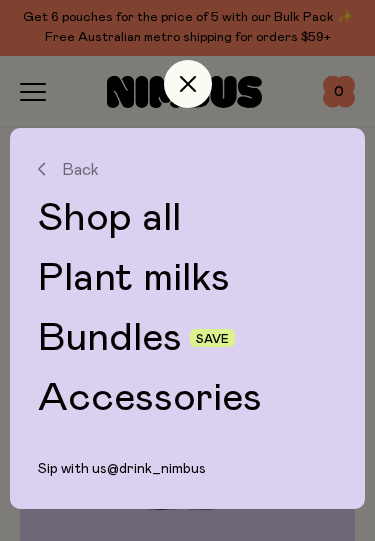 click on "Plant milks" at bounding box center [187, 278] 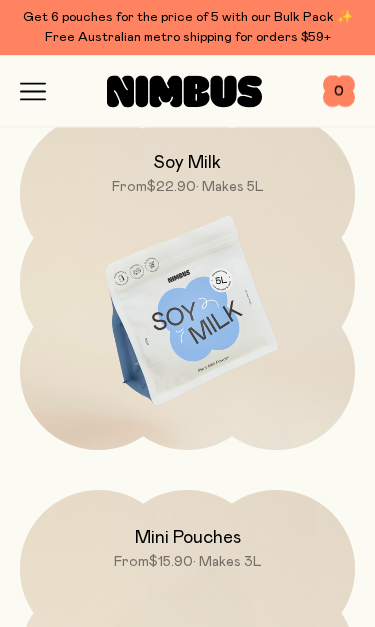 scroll, scrollTop: 951, scrollLeft: 0, axis: vertical 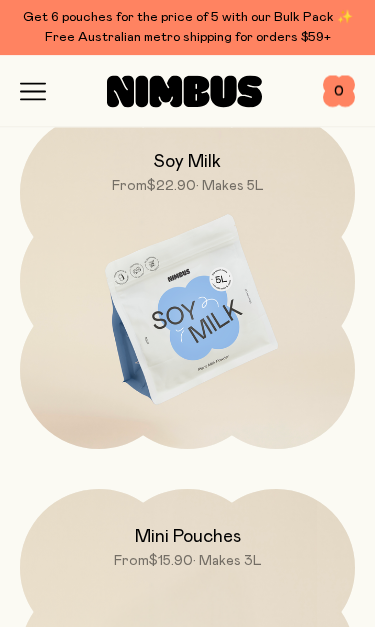 click on "Oat Milk From  $22.90  • Makes 5L Oat Barista $23.90  • Makes 5L Soy Milk From  $22.90  • Makes 5L Mini Pouches From  $15.90  • Makes 3L" at bounding box center [187, 95] 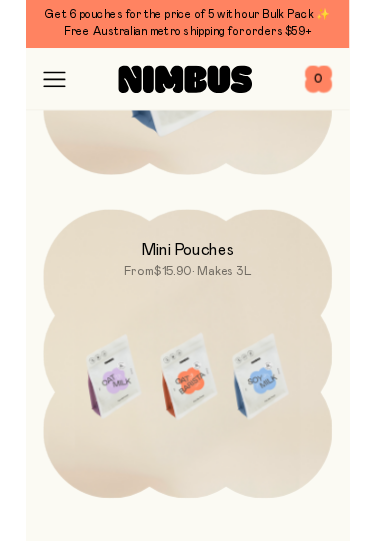 scroll, scrollTop: 1192, scrollLeft: 0, axis: vertical 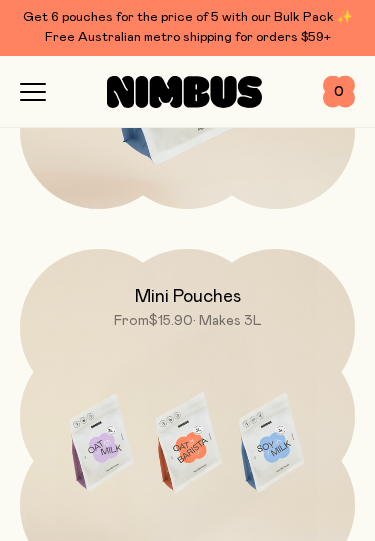 click at bounding box center [187, 446] 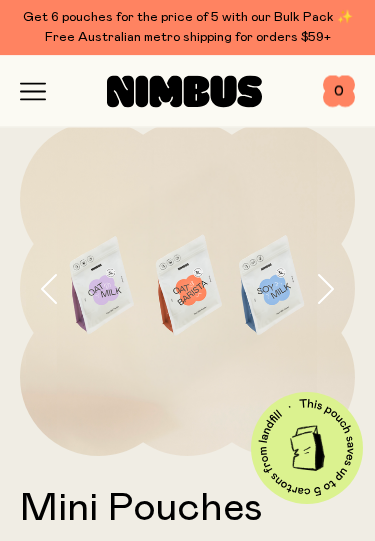 scroll, scrollTop: 0, scrollLeft: 0, axis: both 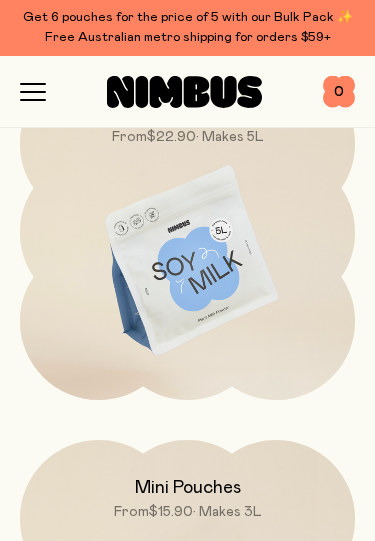click at bounding box center (187, 262) 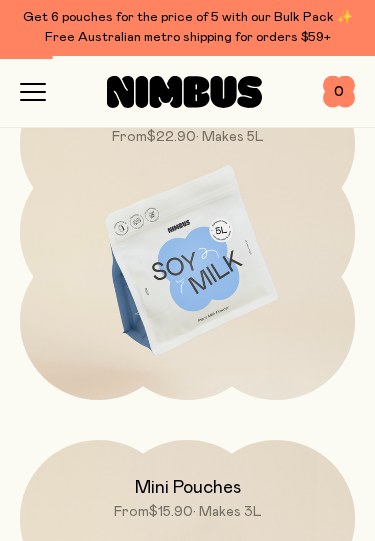 click at bounding box center [187, 262] 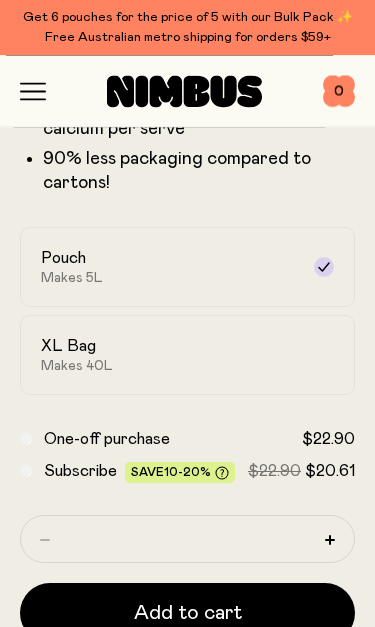 scroll, scrollTop: 615, scrollLeft: 0, axis: vertical 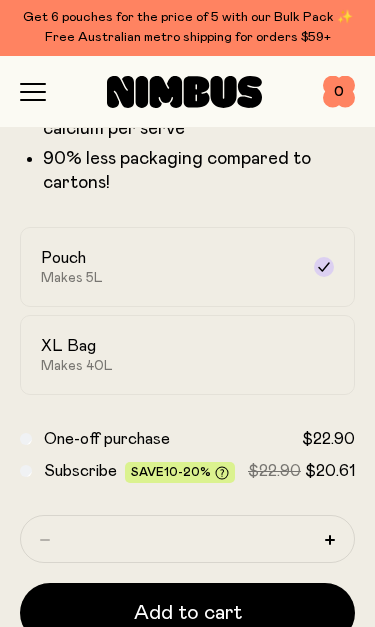 click on "XL Bag Makes 40L" at bounding box center (169, 355) 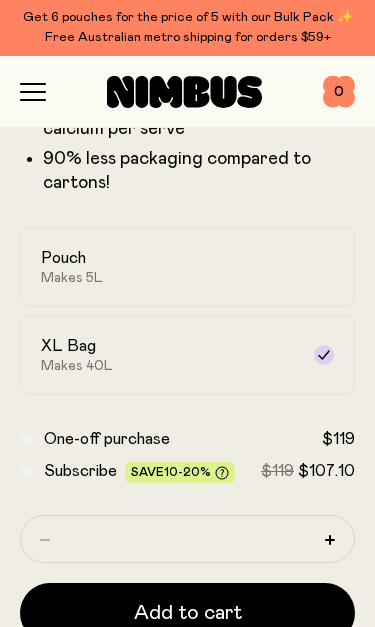 click on "Pouch Makes 5L" at bounding box center [169, 267] 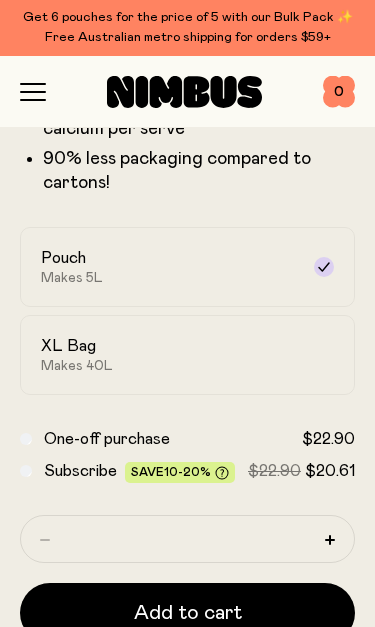 click on "XL Bag Makes 40L" at bounding box center (169, 355) 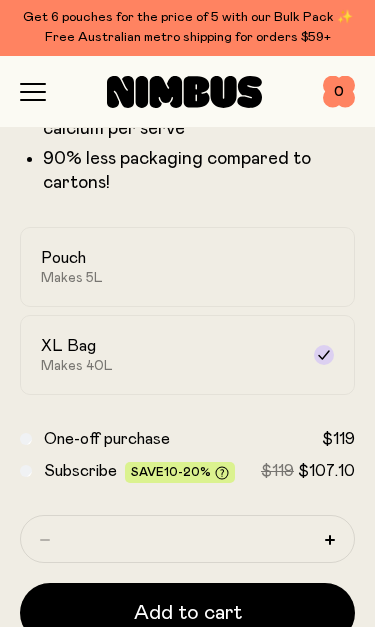 click 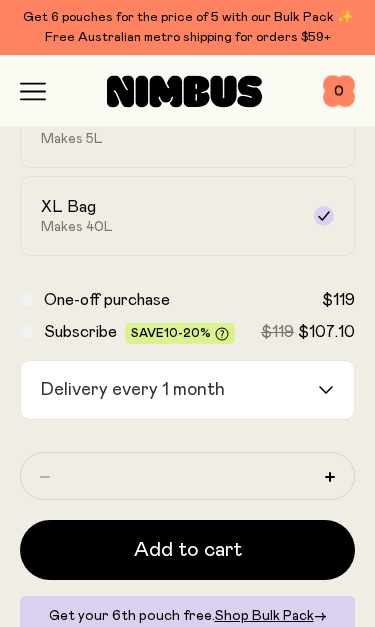 scroll, scrollTop: 754, scrollLeft: 0, axis: vertical 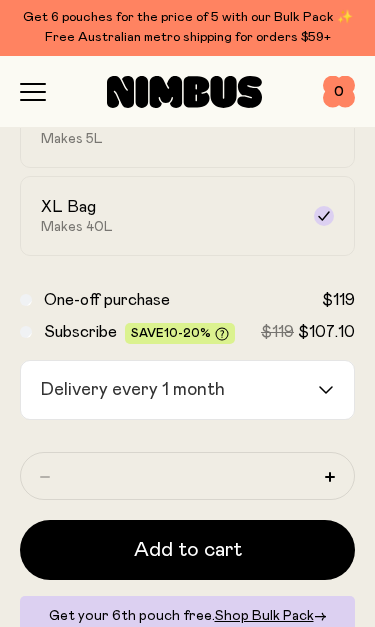 click 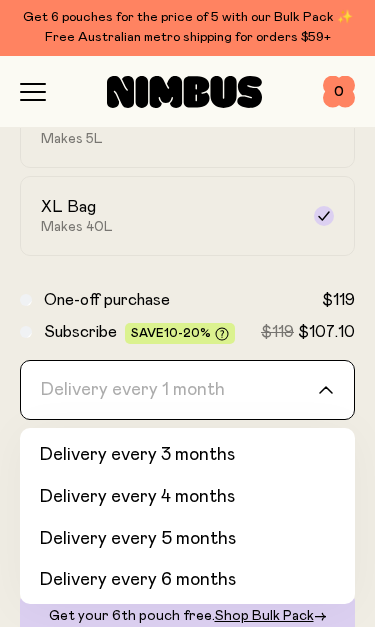 scroll, scrollTop: 80, scrollLeft: 0, axis: vertical 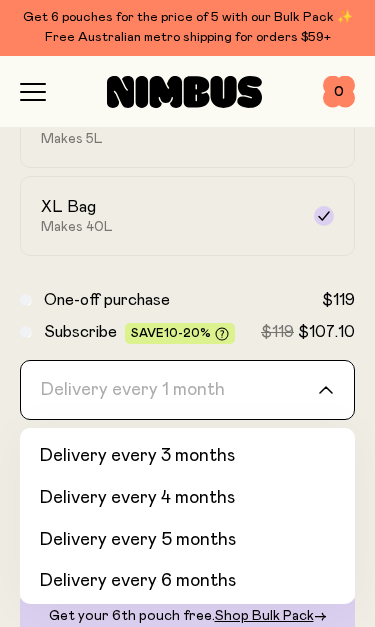 click on "Delivery every 6 months" 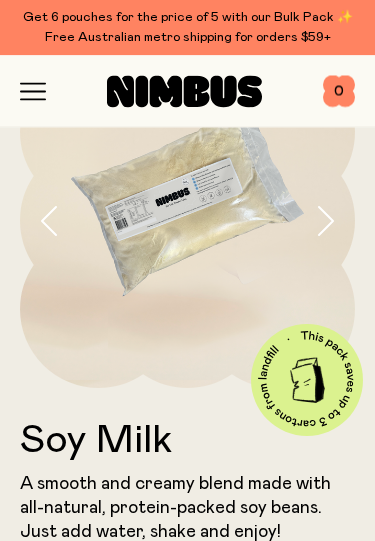 scroll, scrollTop: 0, scrollLeft: 0, axis: both 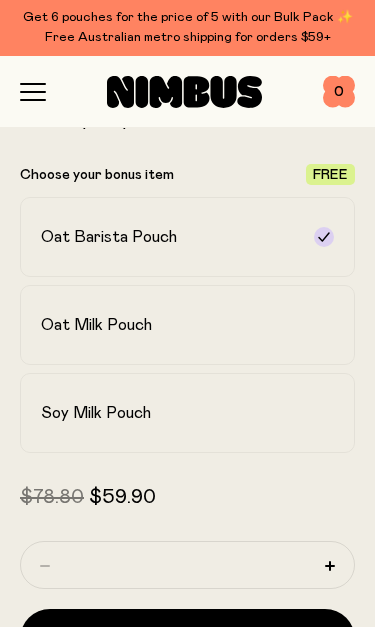 click on "Soy Milk Pouch" at bounding box center [187, 413] 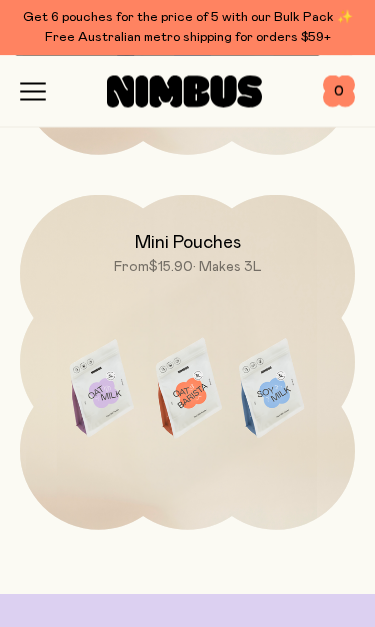 scroll, scrollTop: 6965, scrollLeft: 0, axis: vertical 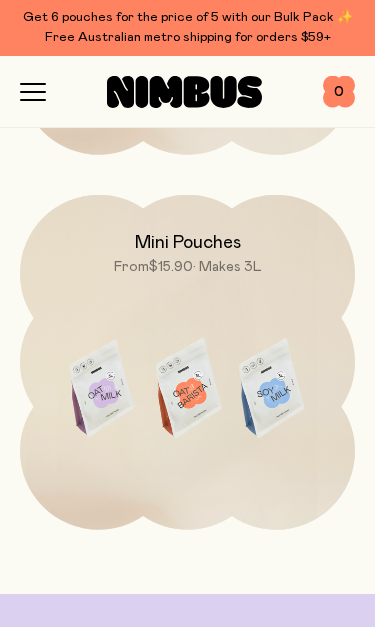 click 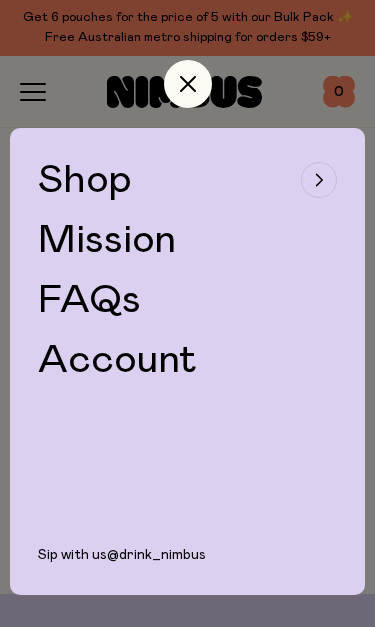 click at bounding box center [319, 180] 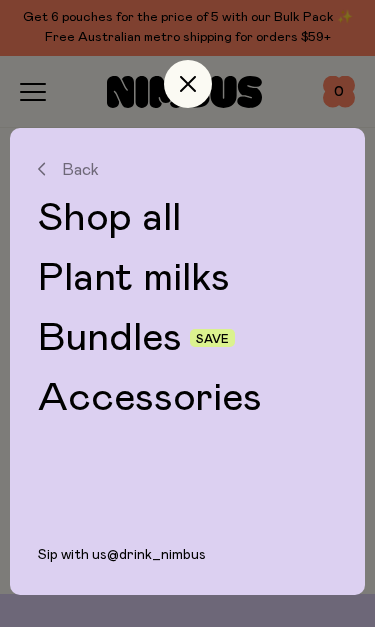 click on "Accessories" at bounding box center (187, 398) 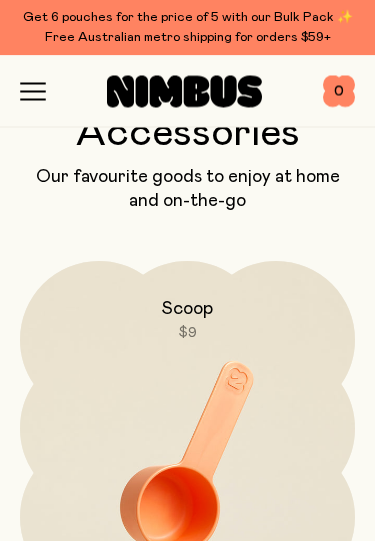 scroll, scrollTop: 0, scrollLeft: 0, axis: both 